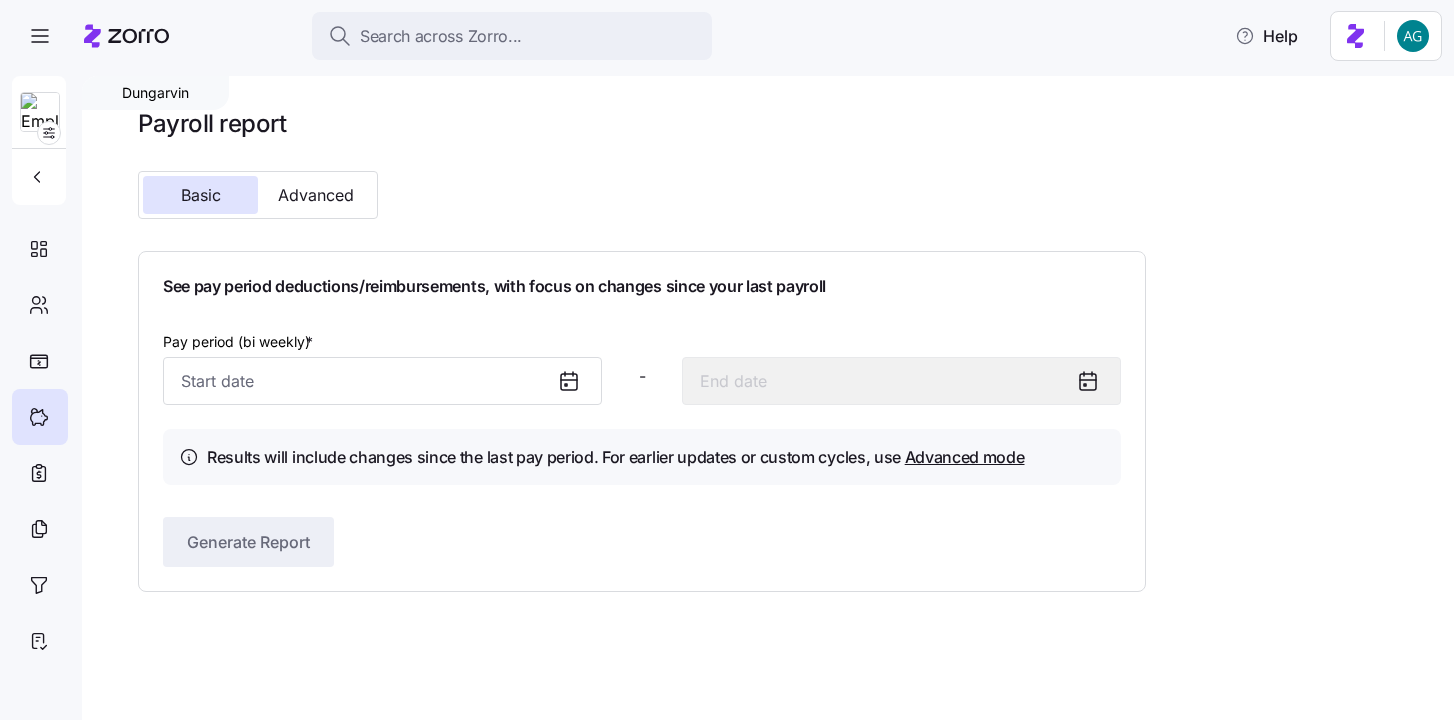 scroll, scrollTop: 0, scrollLeft: 0, axis: both 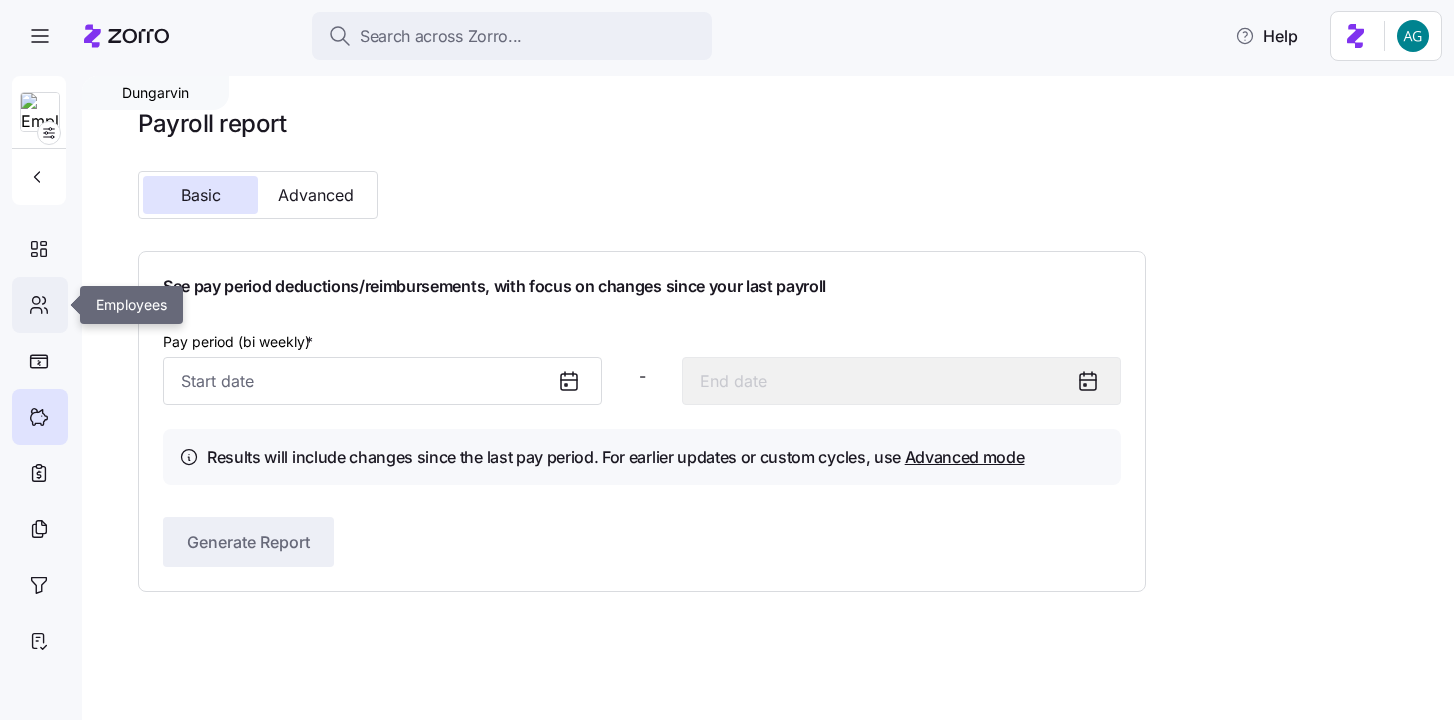 click at bounding box center (40, 305) 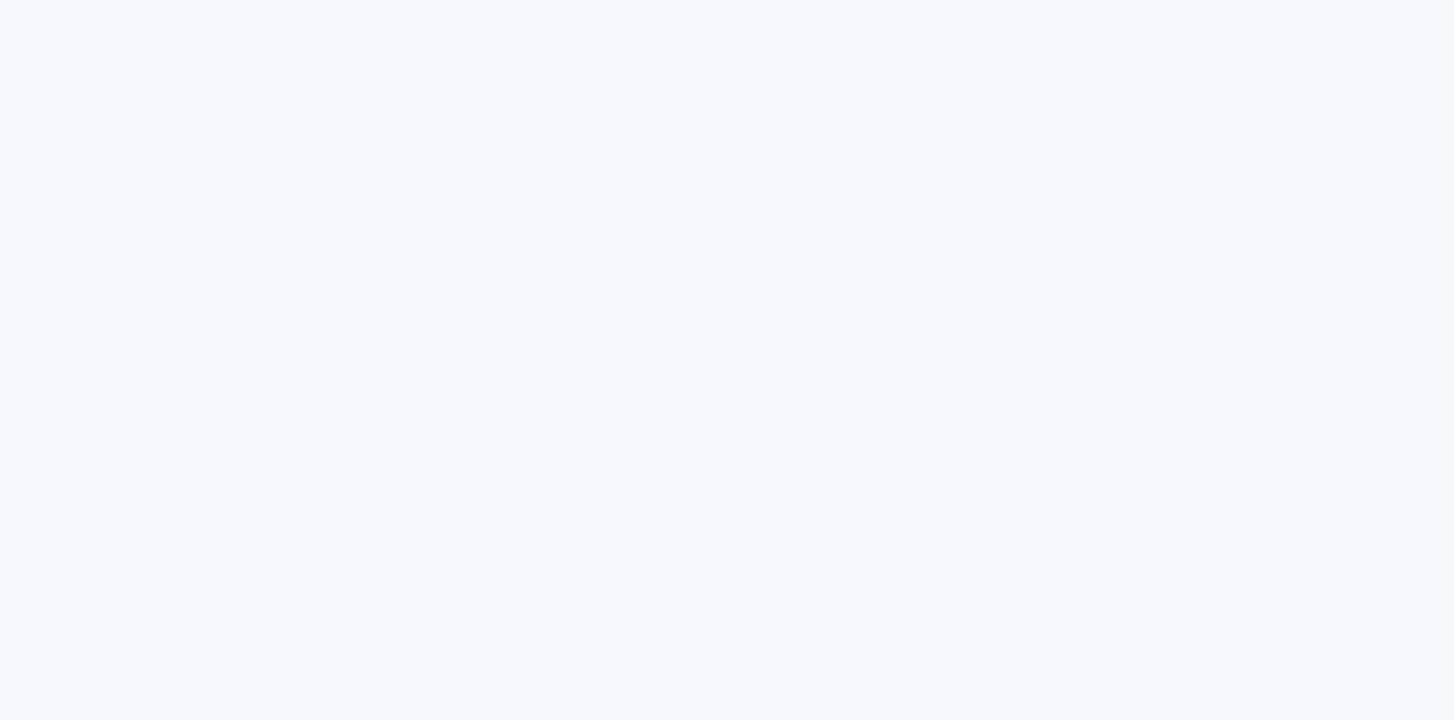 scroll, scrollTop: 0, scrollLeft: 0, axis: both 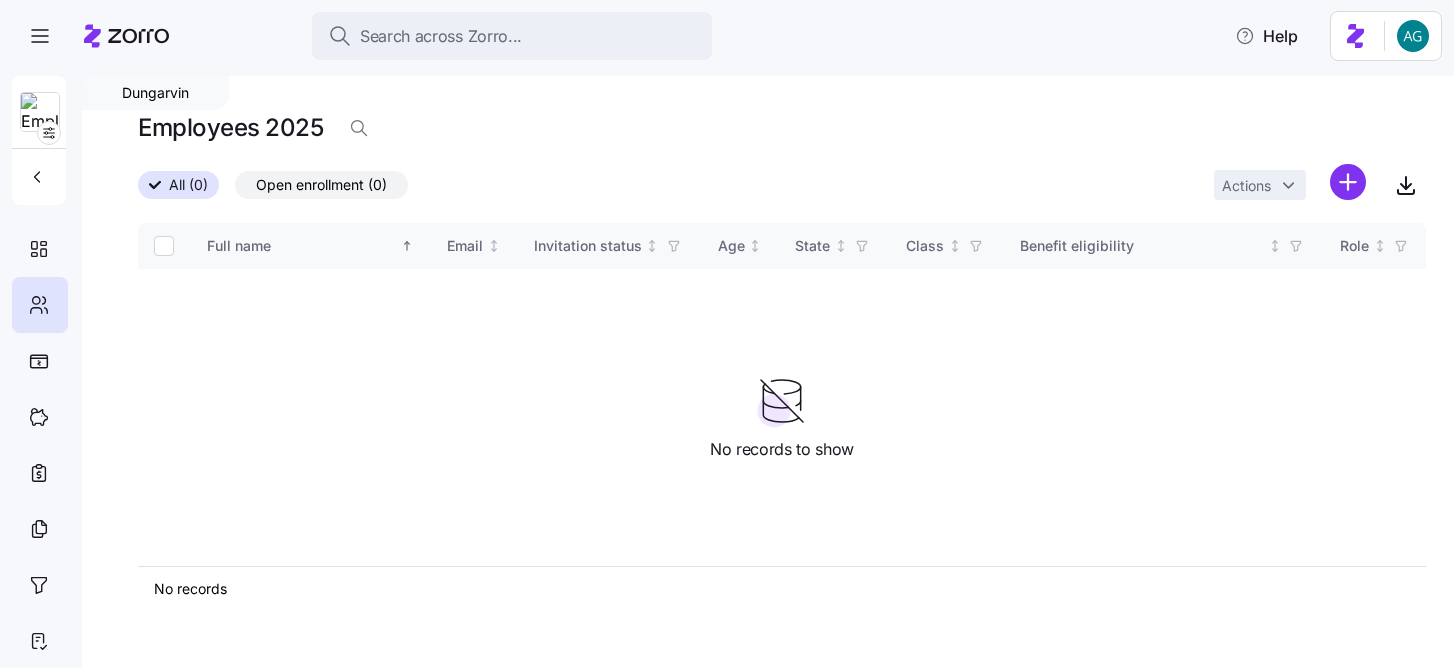 click 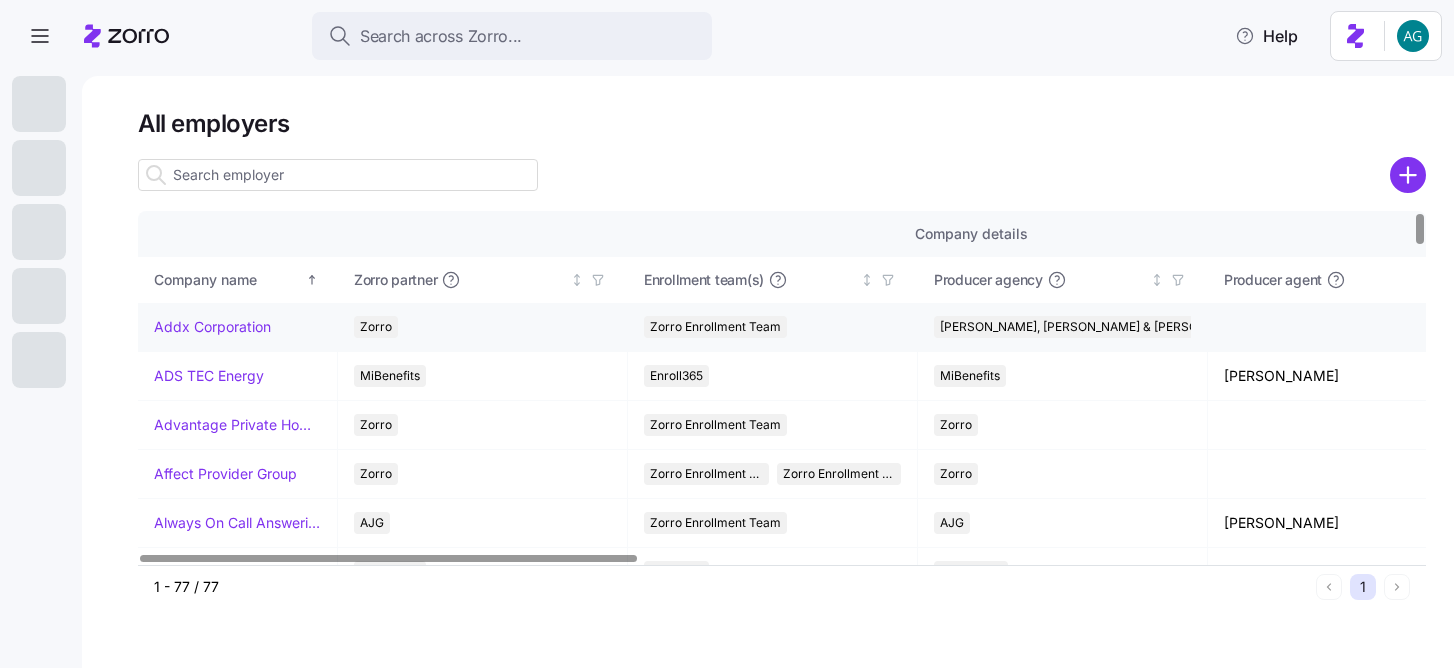 click on "Addx Corporation" at bounding box center (212, 327) 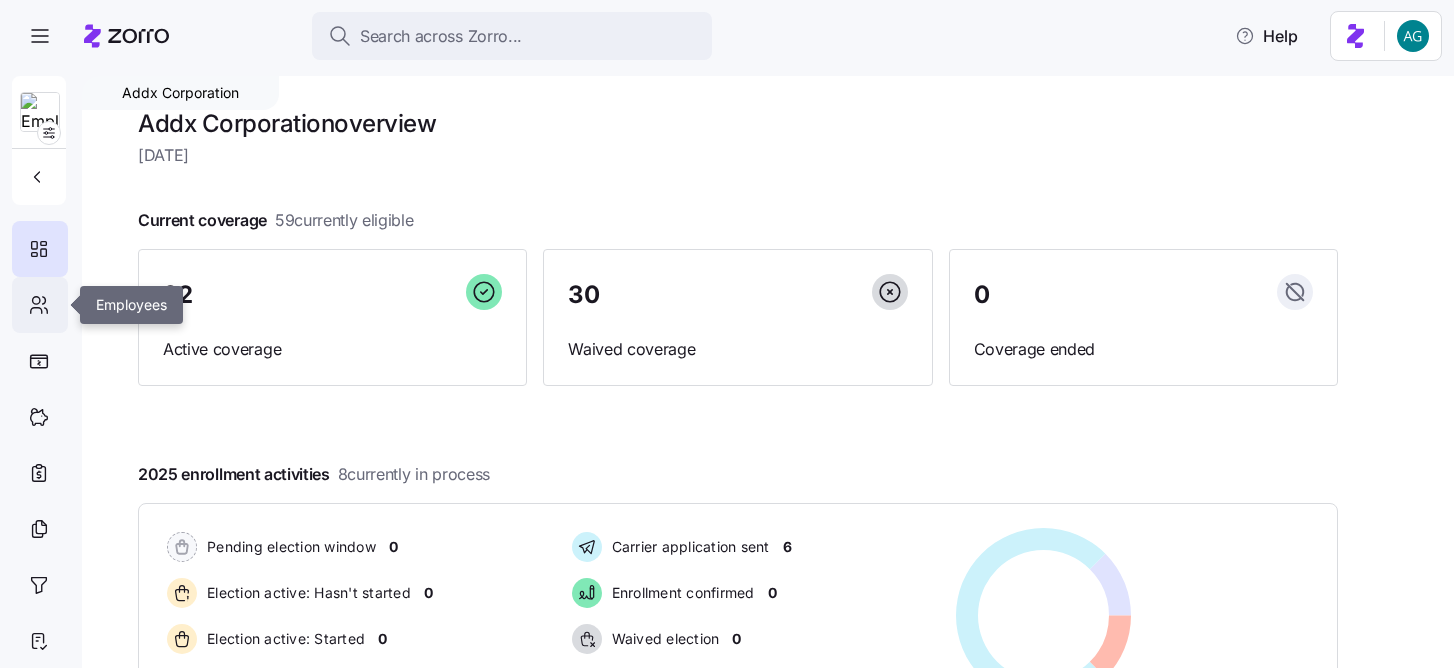 click 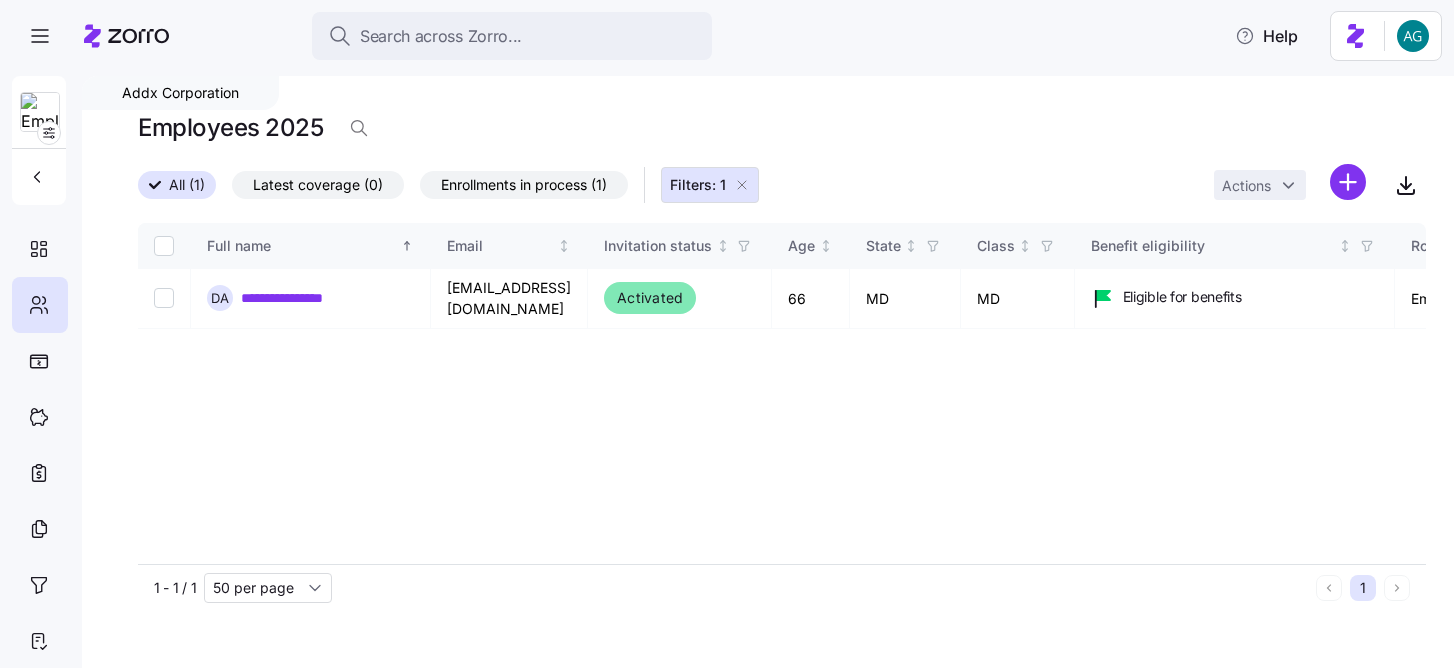 click 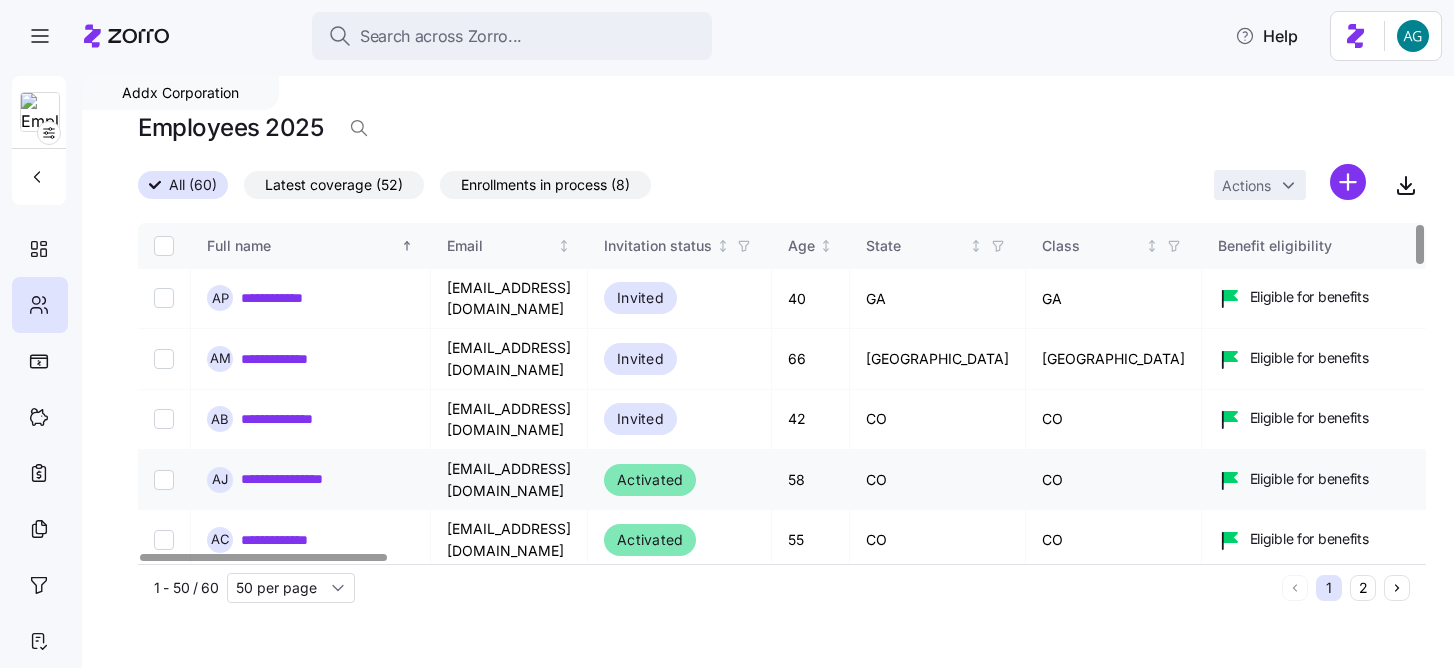 click on "**********" at bounding box center [299, 479] 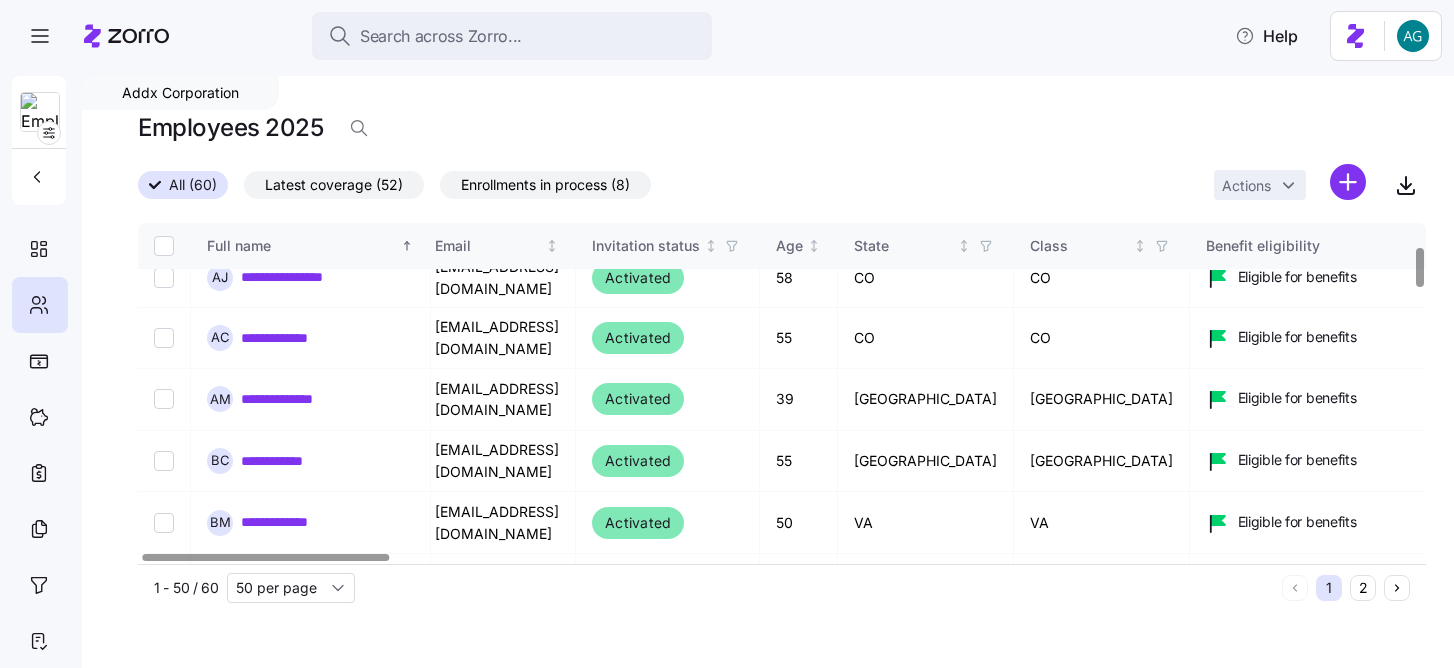 scroll, scrollTop: 202, scrollLeft: 18, axis: both 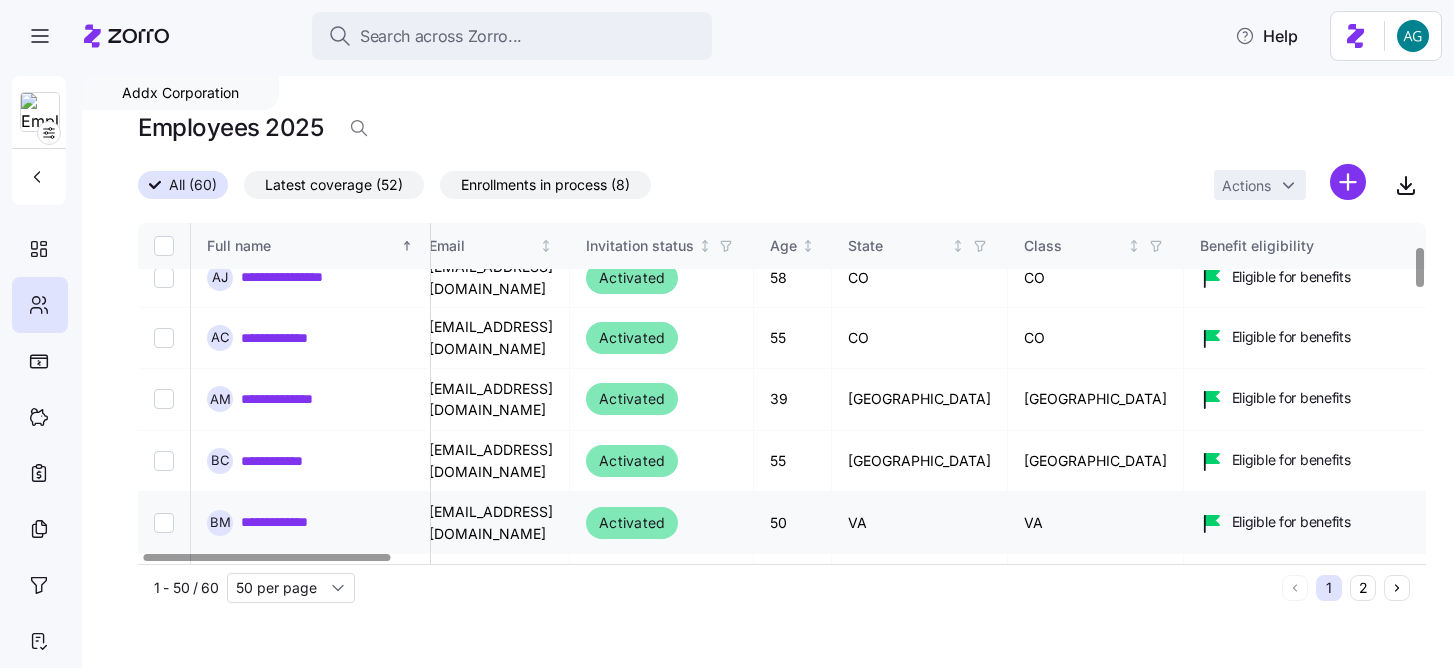 click on "**********" at bounding box center (288, 522) 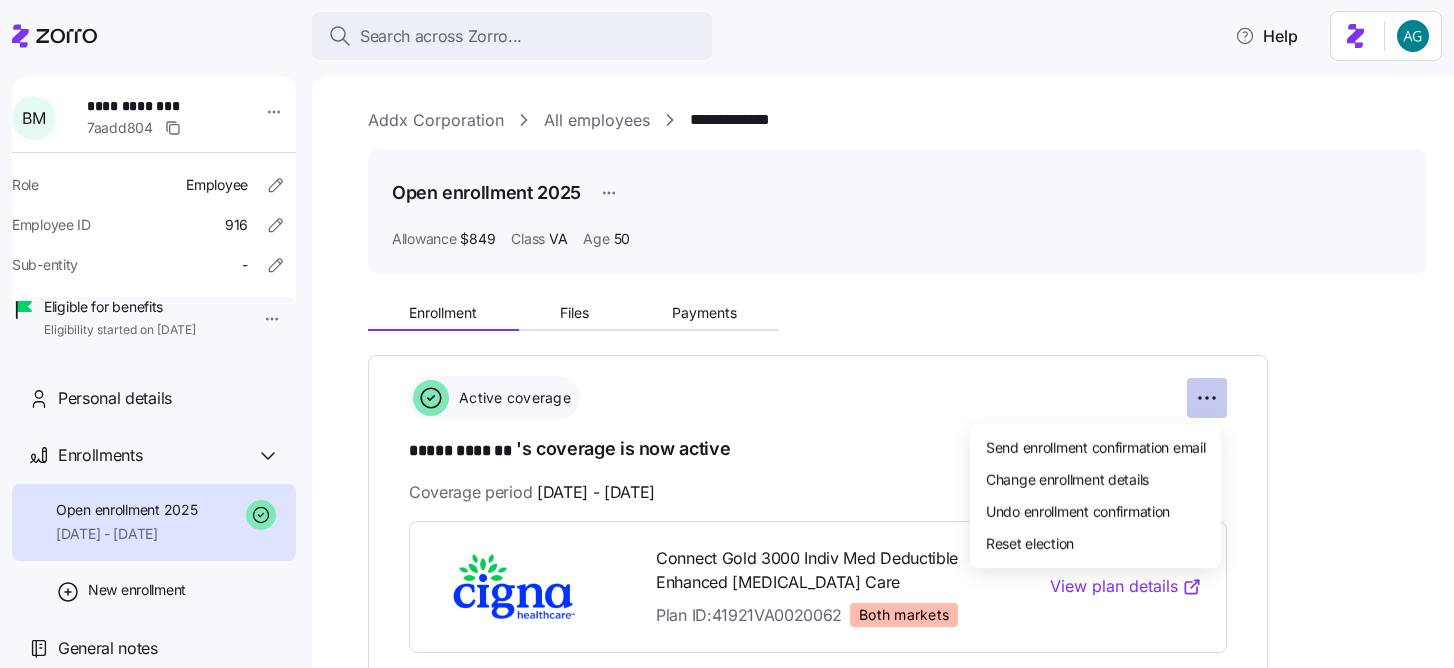 click on "**********" at bounding box center [727, 328] 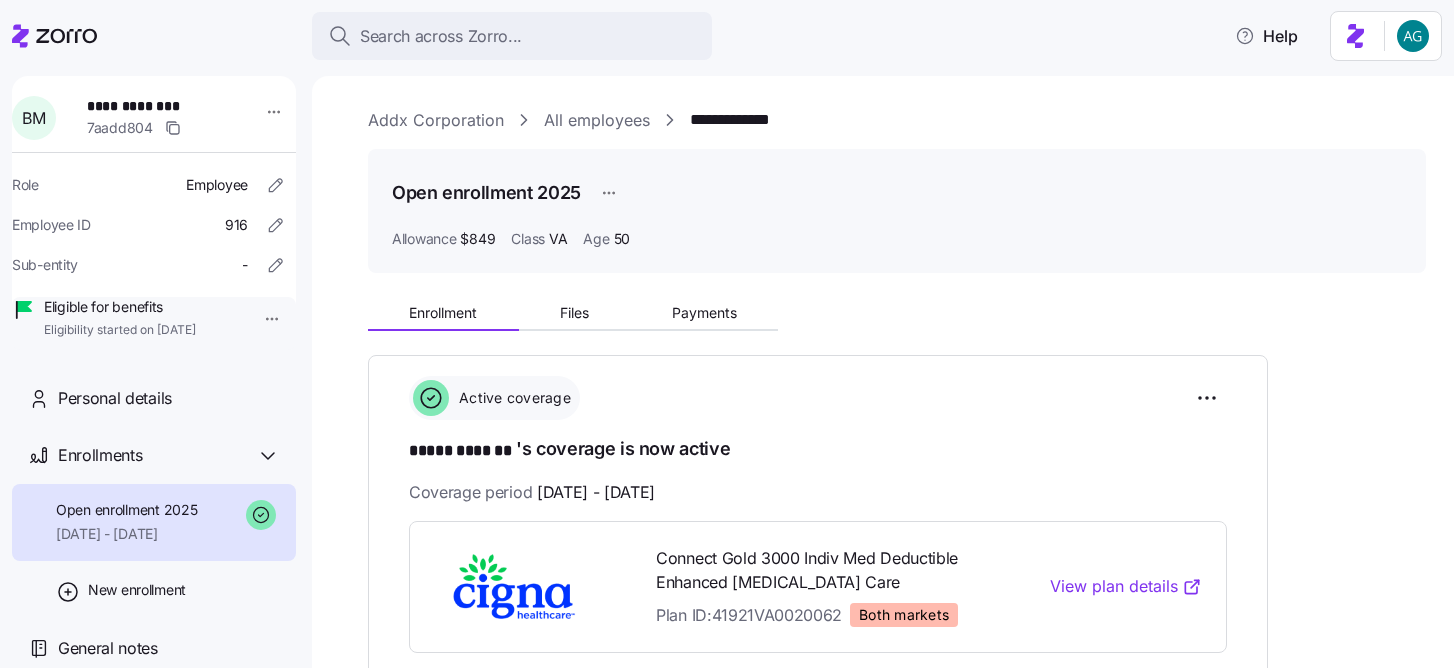 click on "**********" at bounding box center (727, 328) 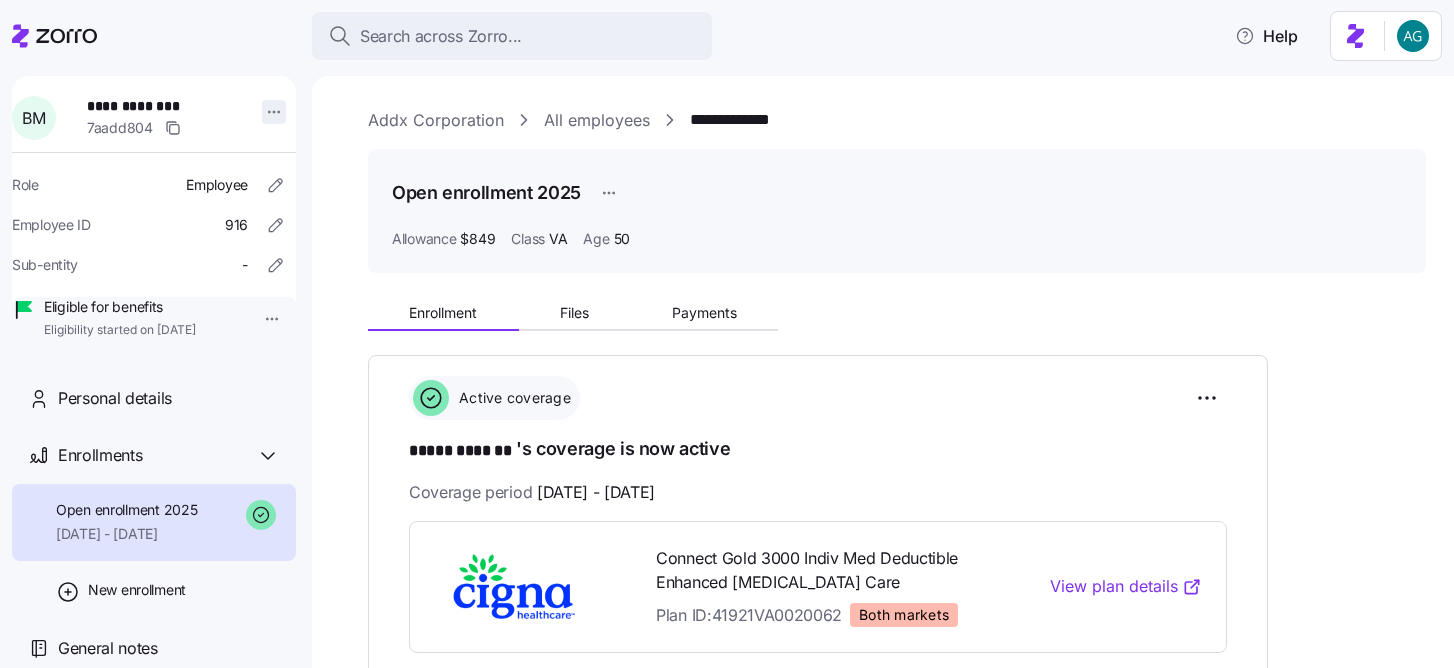 click on "**********" at bounding box center (727, 328) 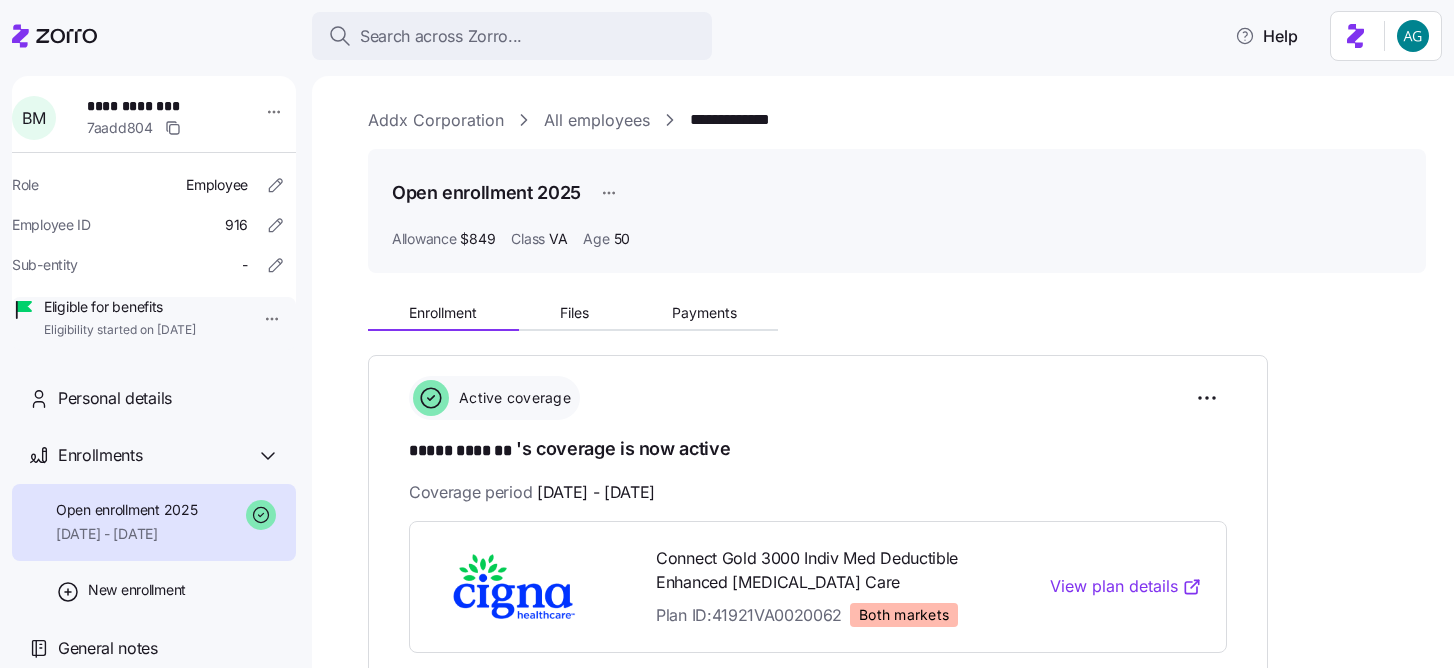 click on "**********" at bounding box center [727, 328] 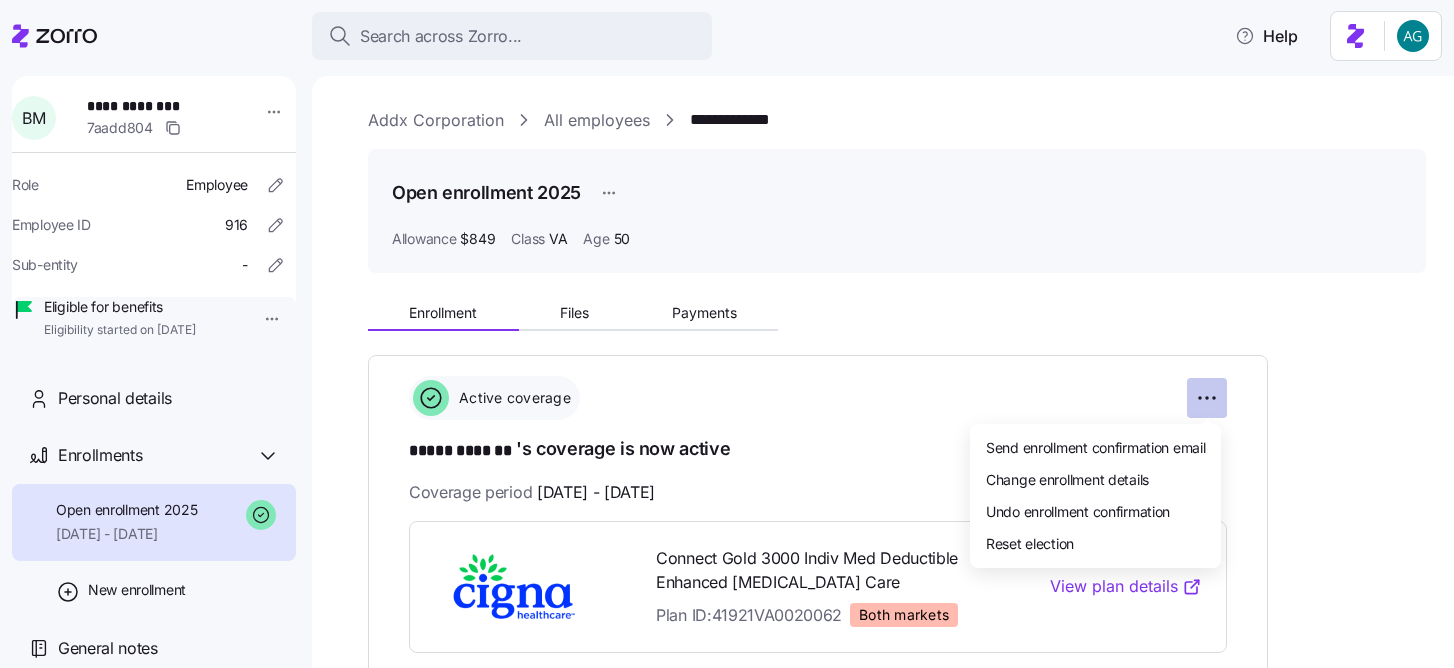 click on "**********" at bounding box center (727, 328) 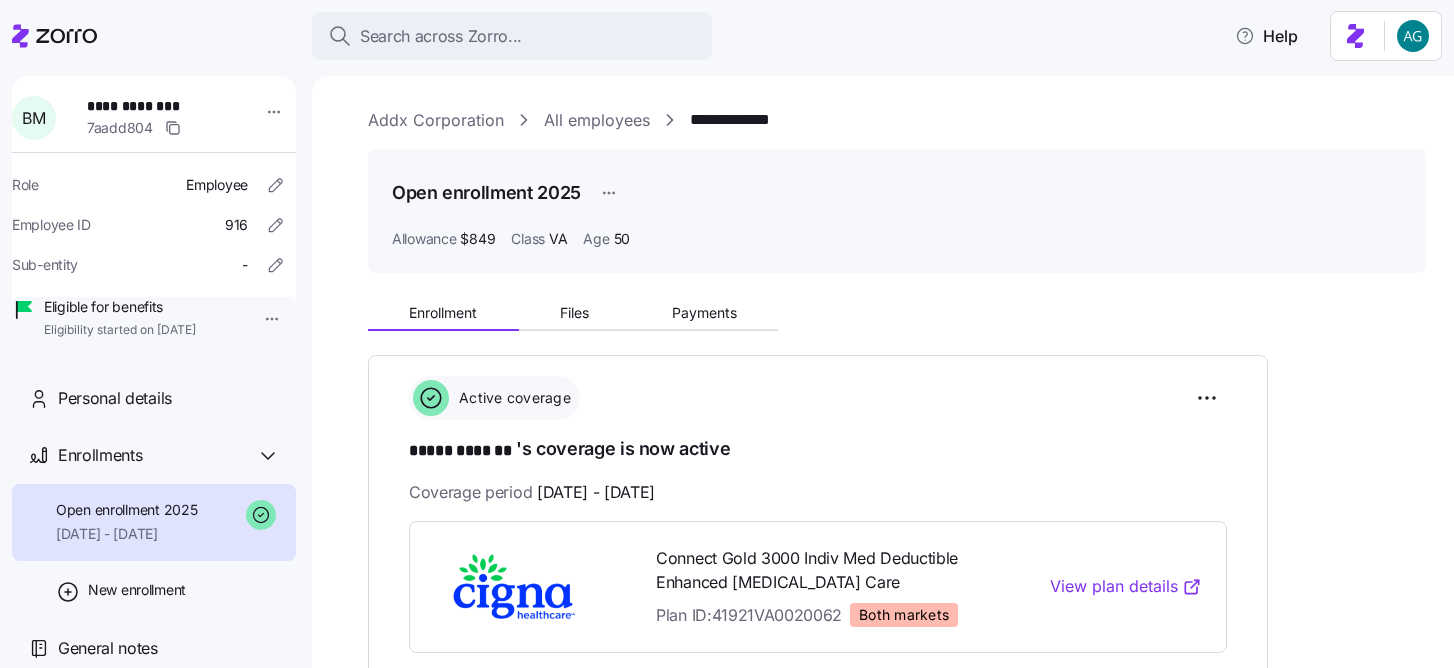 click on "**********" at bounding box center [727, 328] 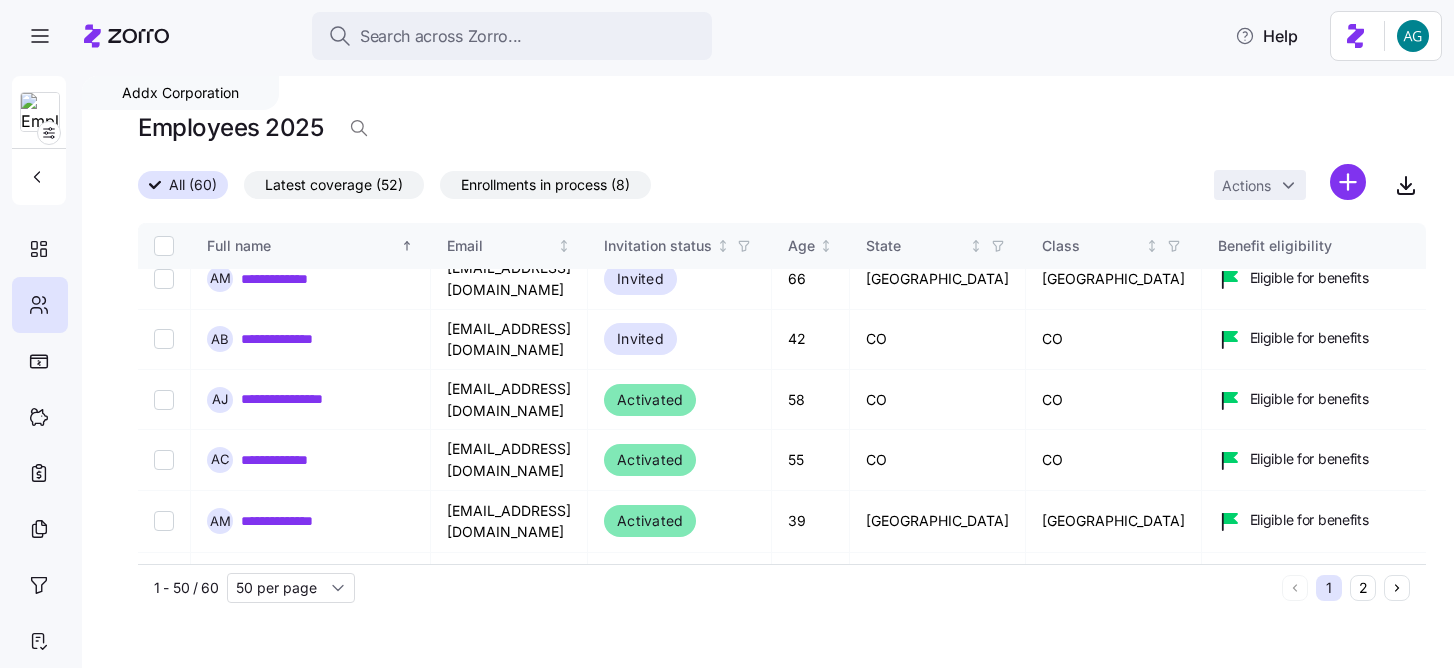 scroll, scrollTop: 79, scrollLeft: 0, axis: vertical 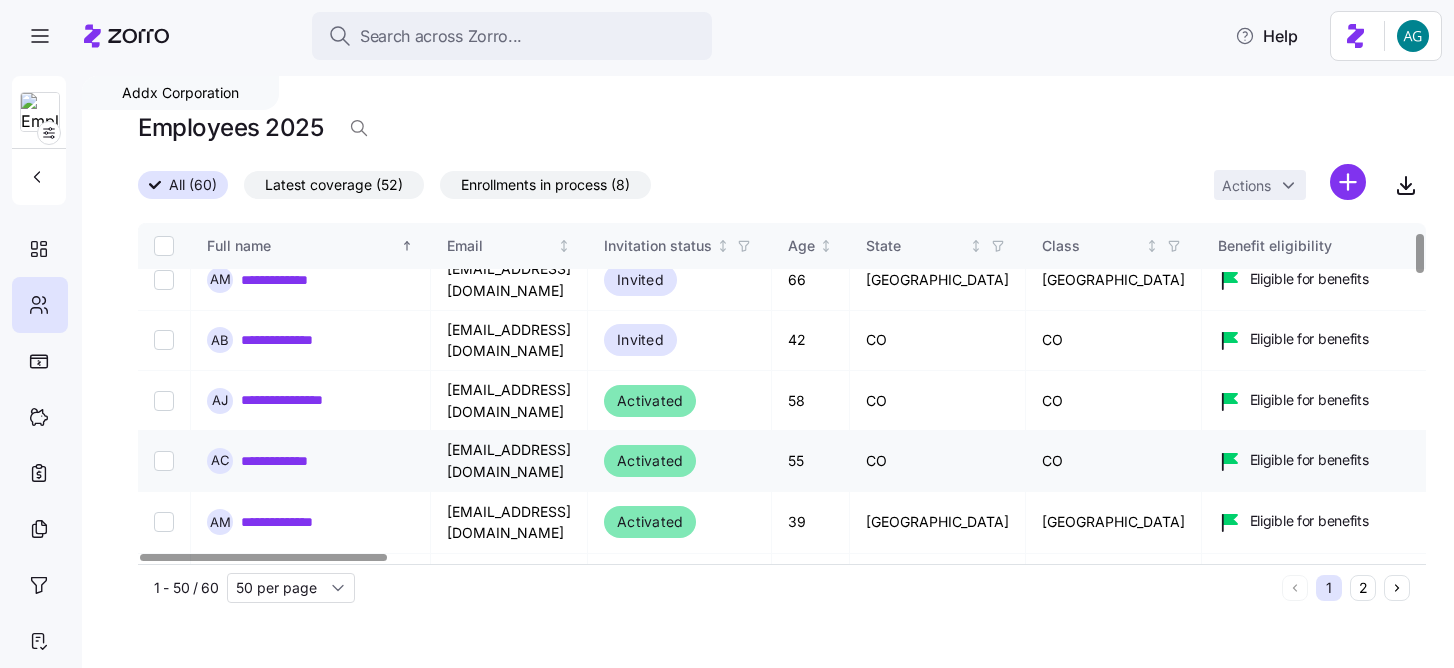 click at bounding box center [164, 461] 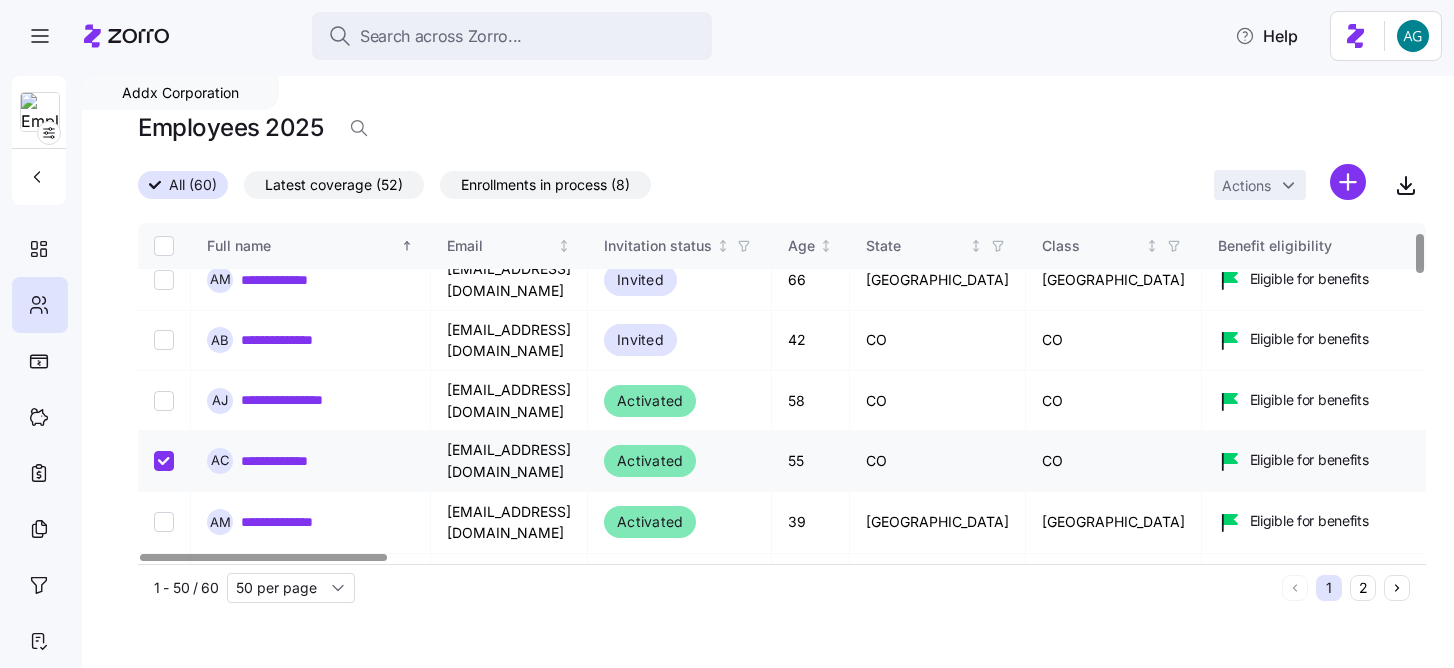 checkbox on "true" 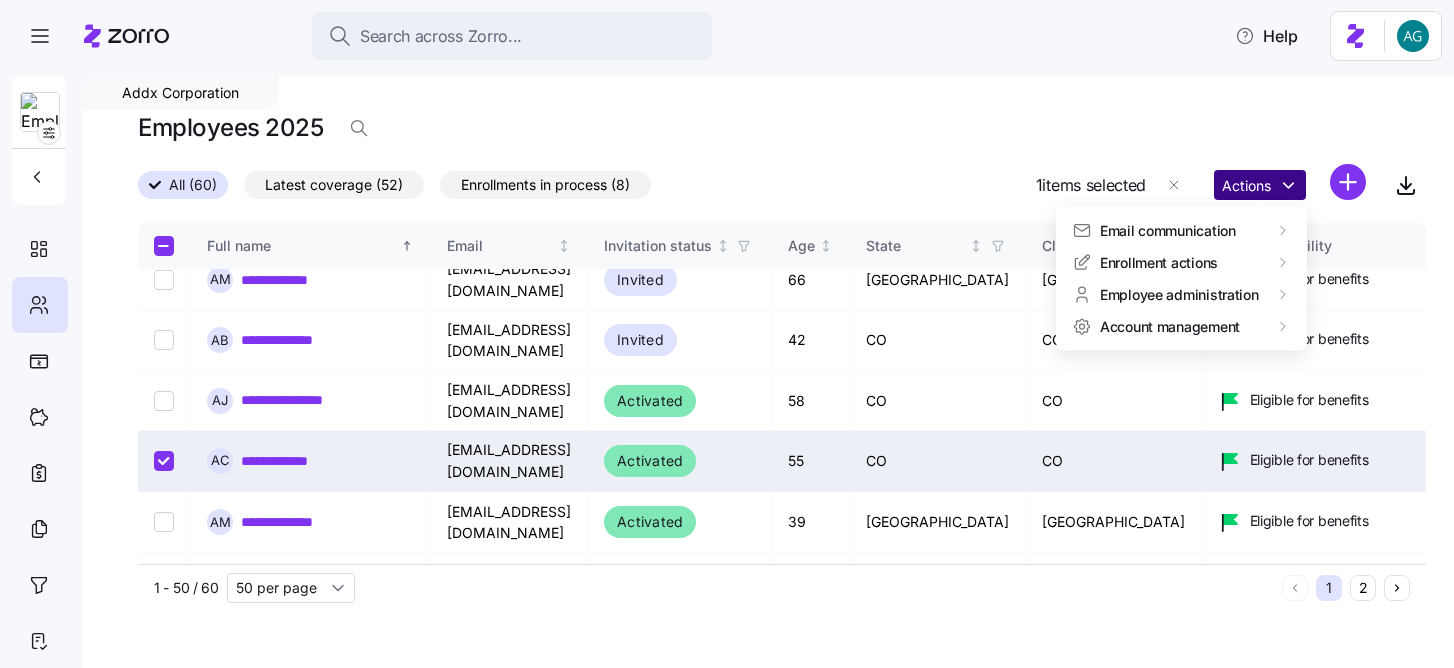 click on "**********" at bounding box center [727, 328] 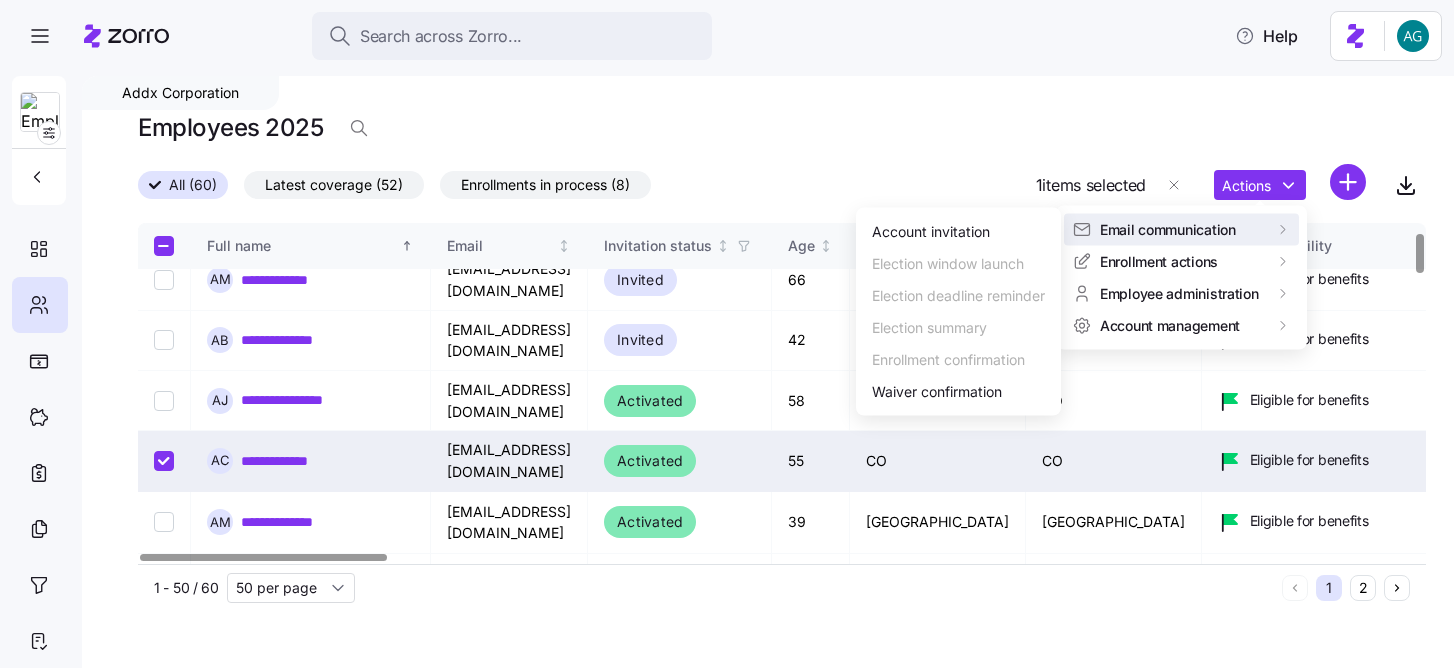 click on "**********" at bounding box center (727, 328) 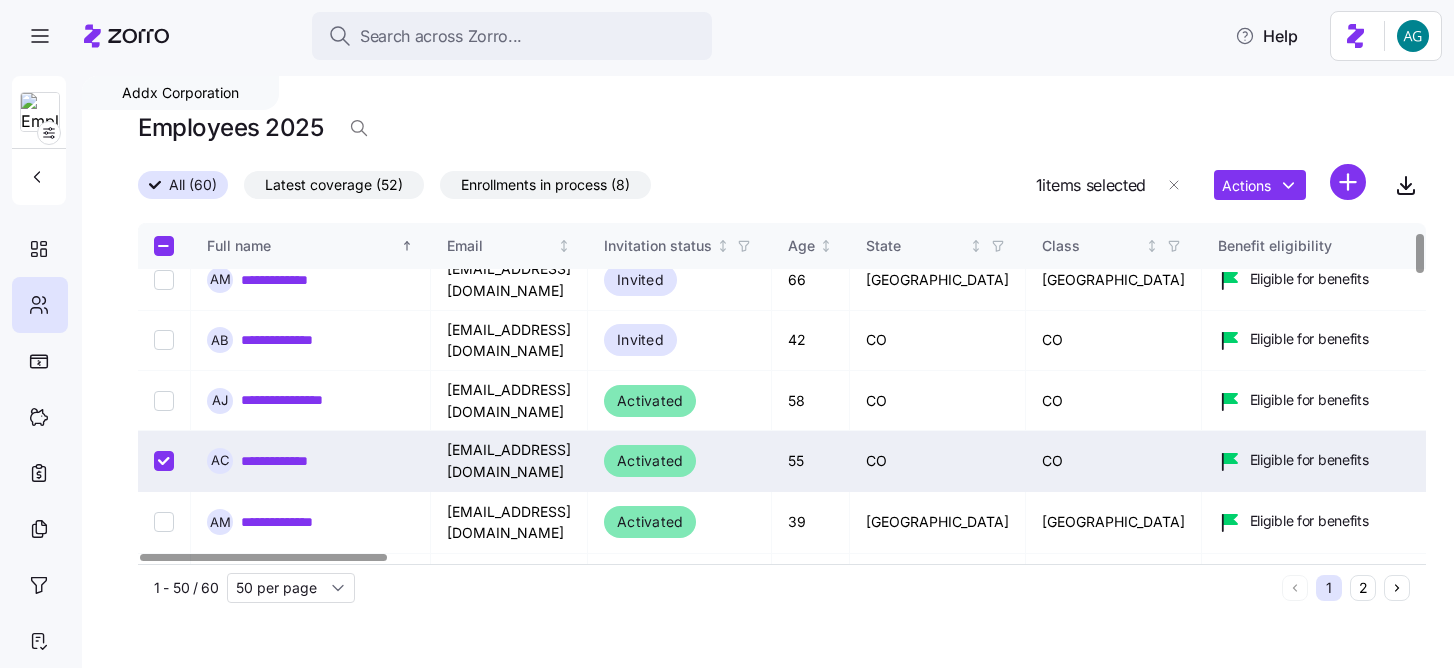 click at bounding box center [164, 246] 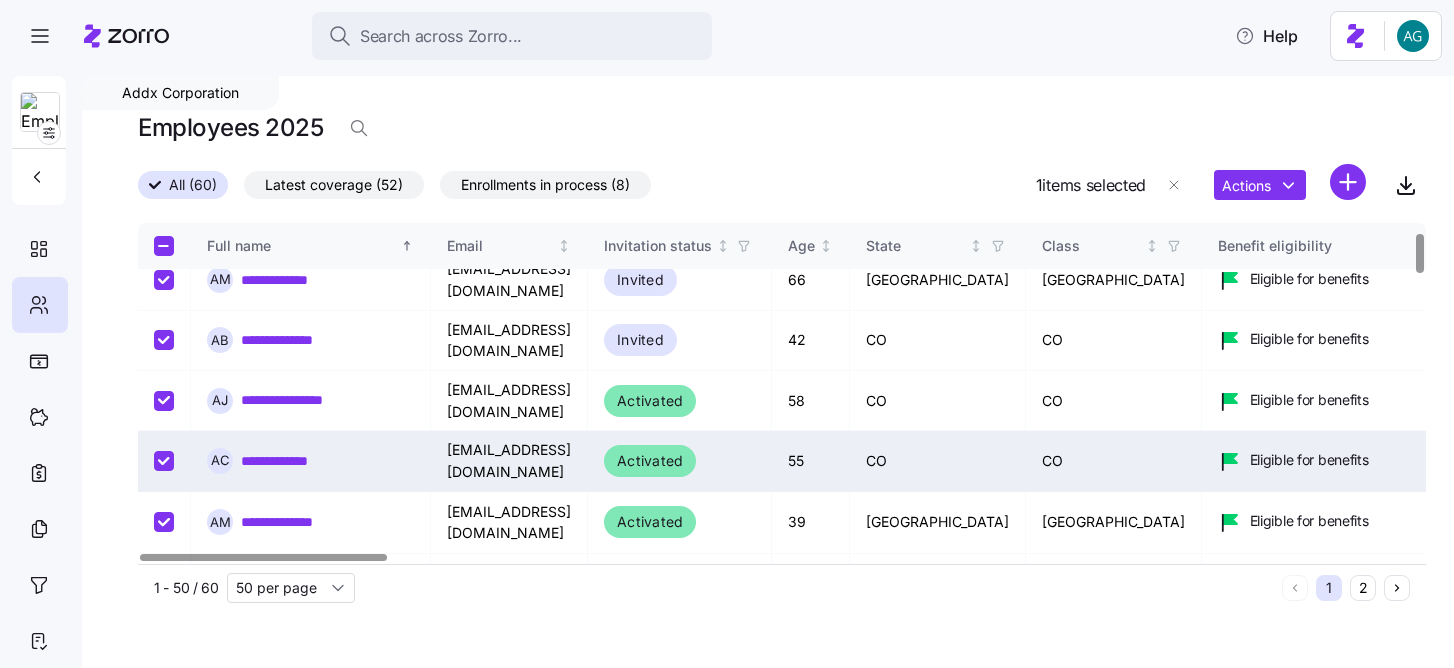 checkbox on "true" 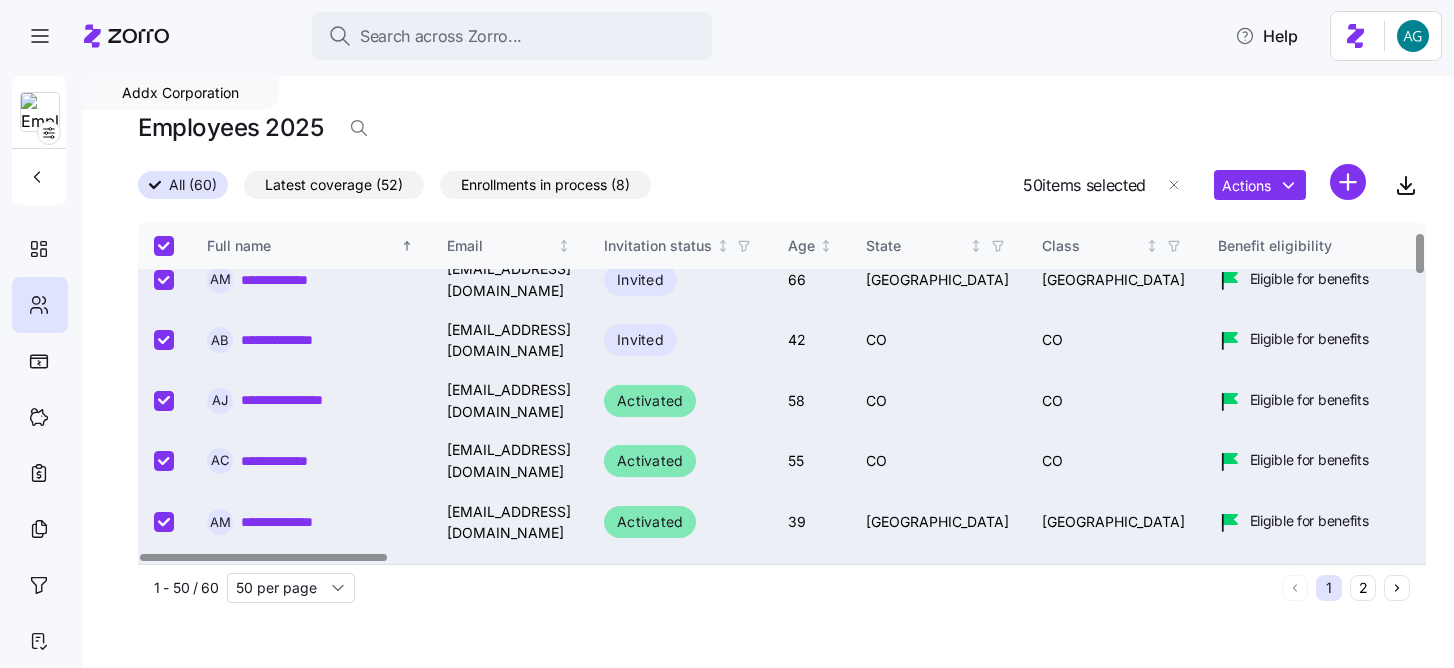 click at bounding box center (164, 246) 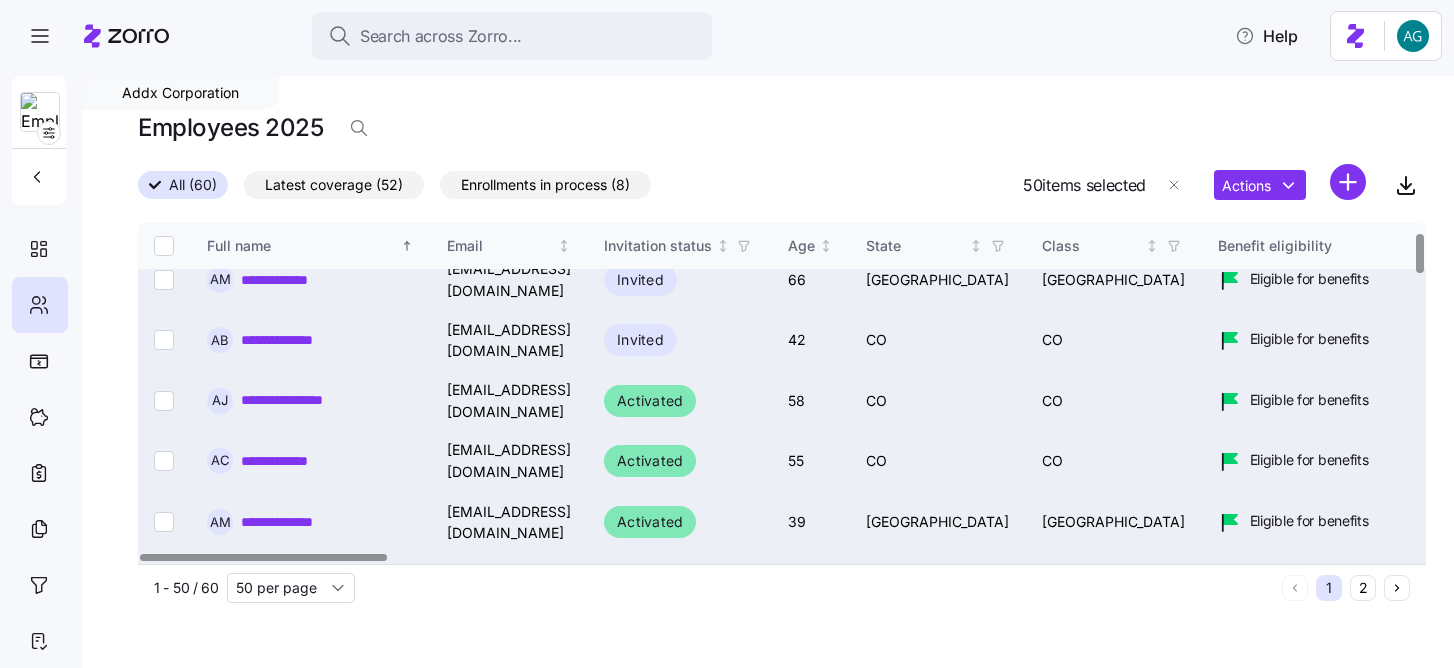 checkbox on "false" 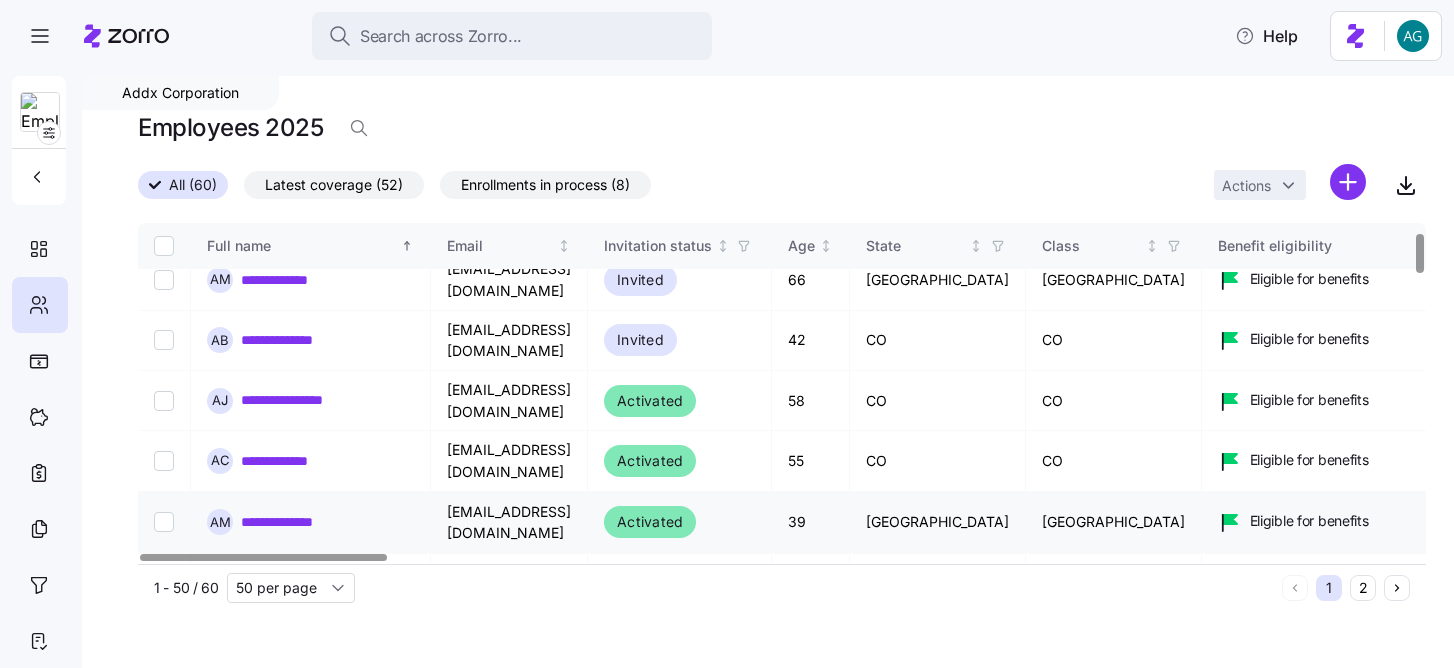 click on "**********" at bounding box center (295, 522) 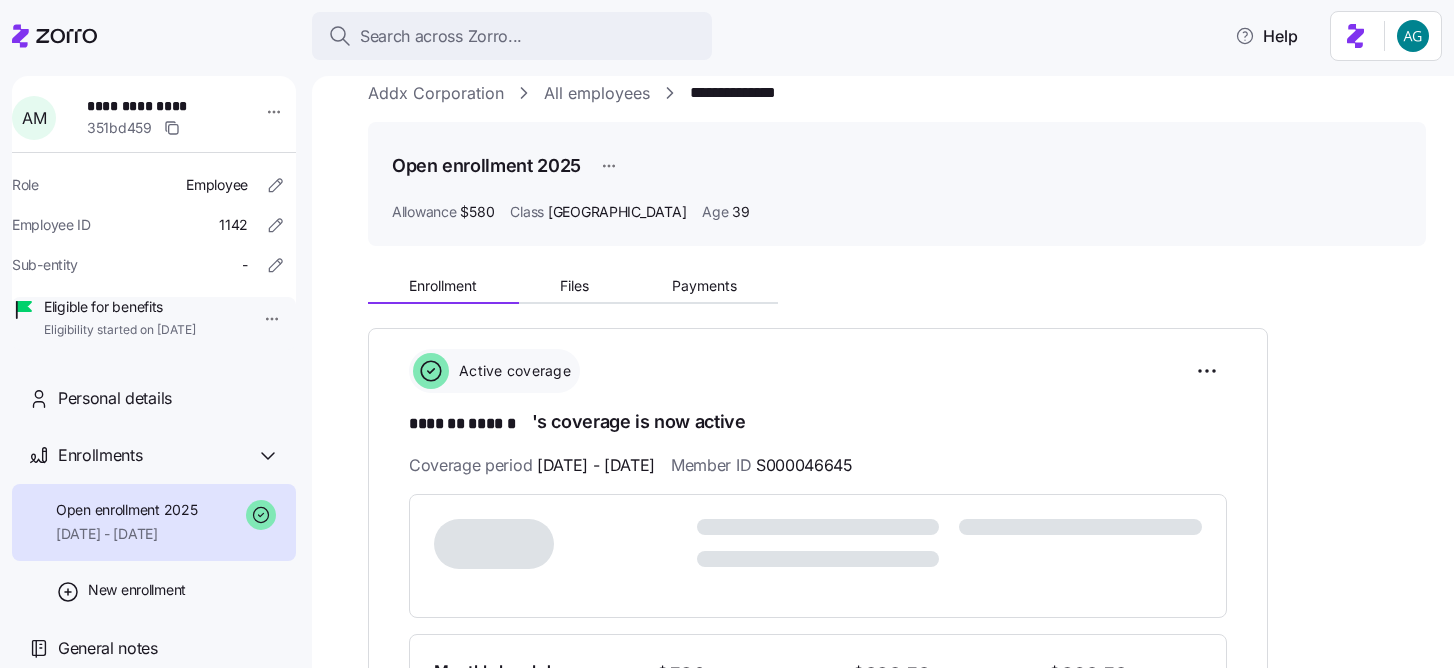 scroll, scrollTop: 28, scrollLeft: 0, axis: vertical 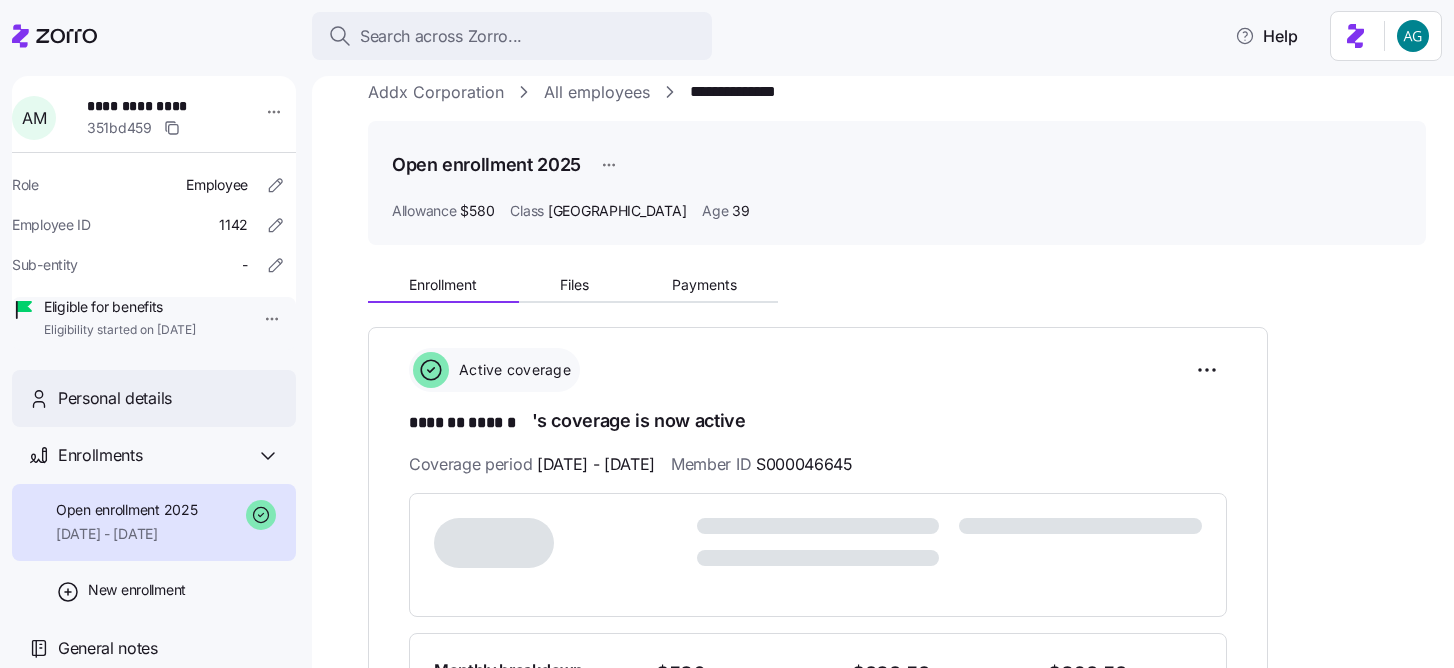 click on "Personal details" at bounding box center (169, 398) 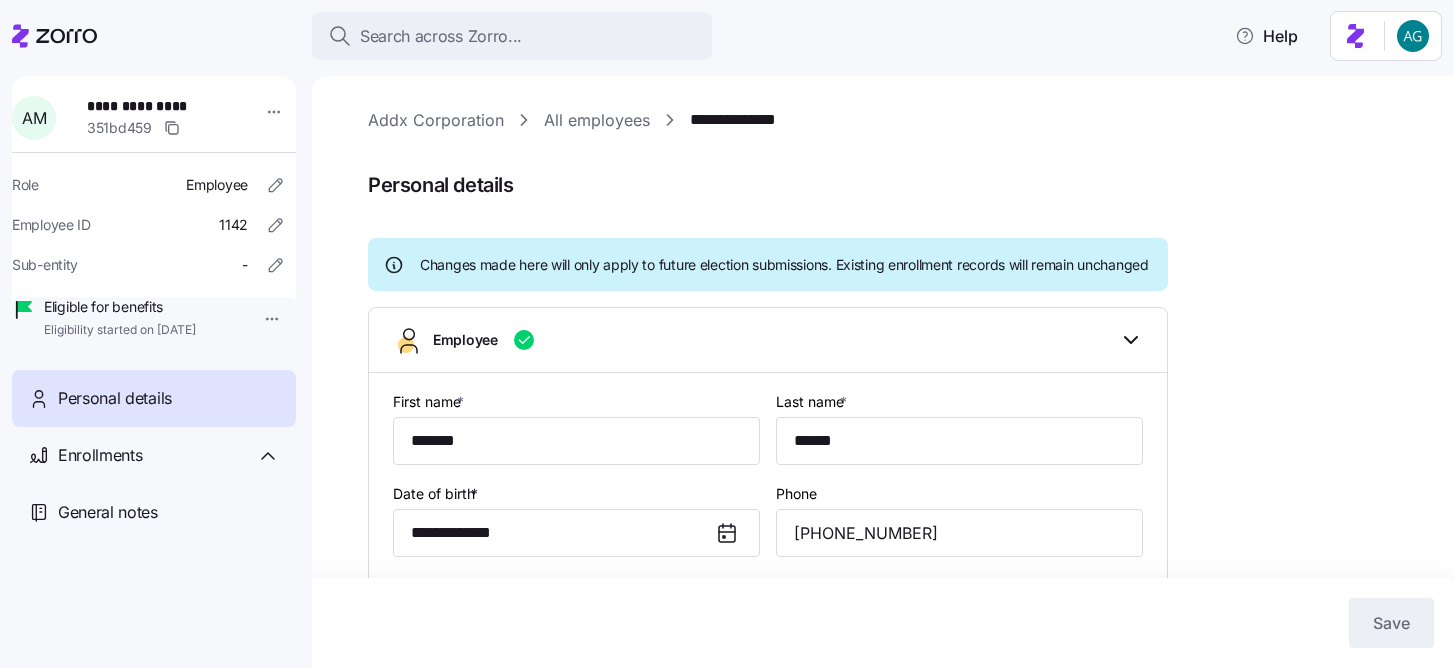 type on "[GEOGRAPHIC_DATA]" 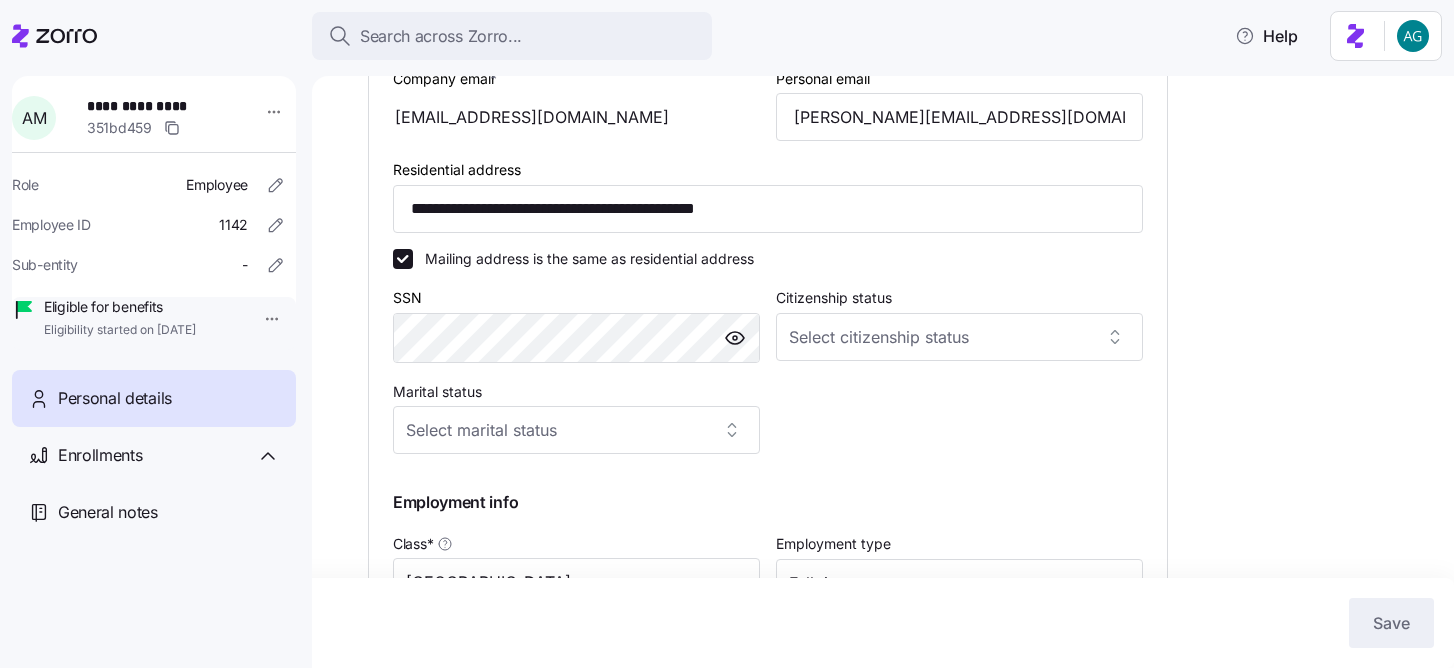 scroll, scrollTop: 615, scrollLeft: 0, axis: vertical 